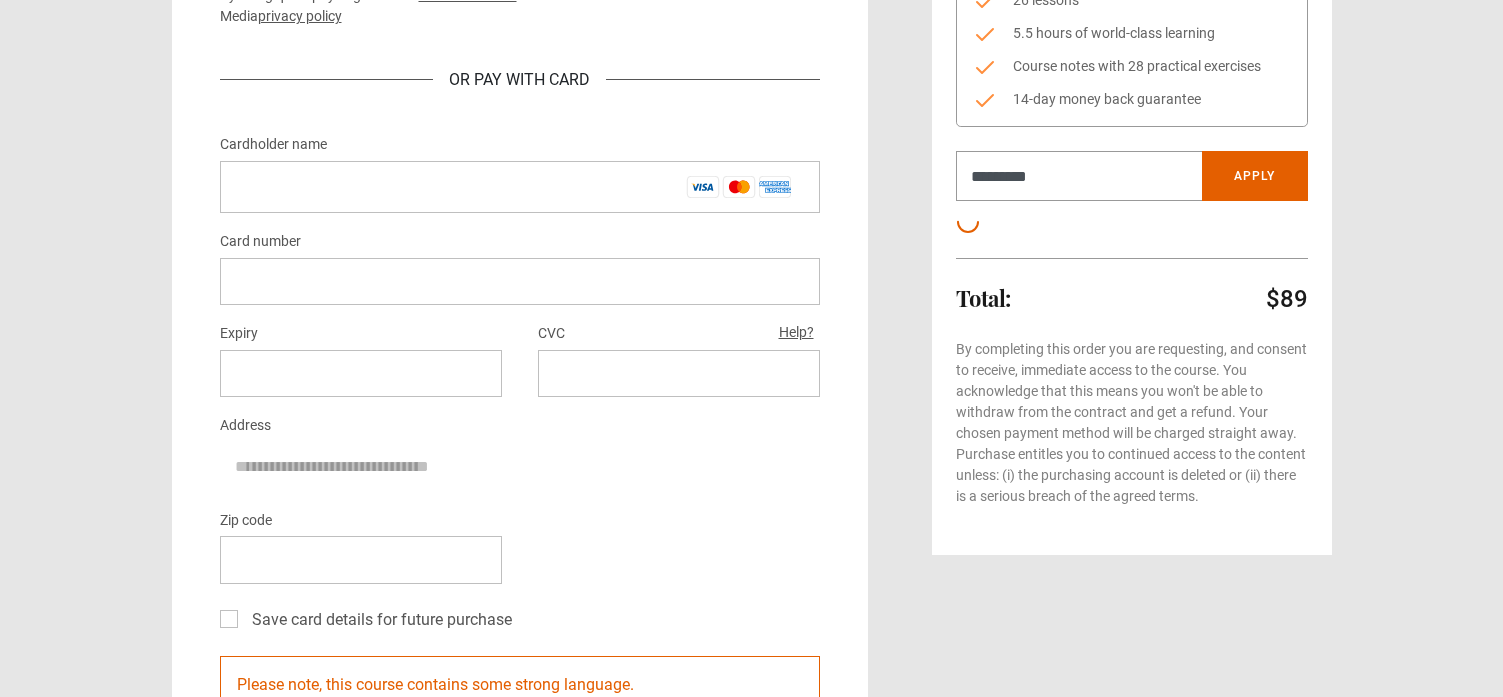 scroll, scrollTop: 400, scrollLeft: 0, axis: vertical 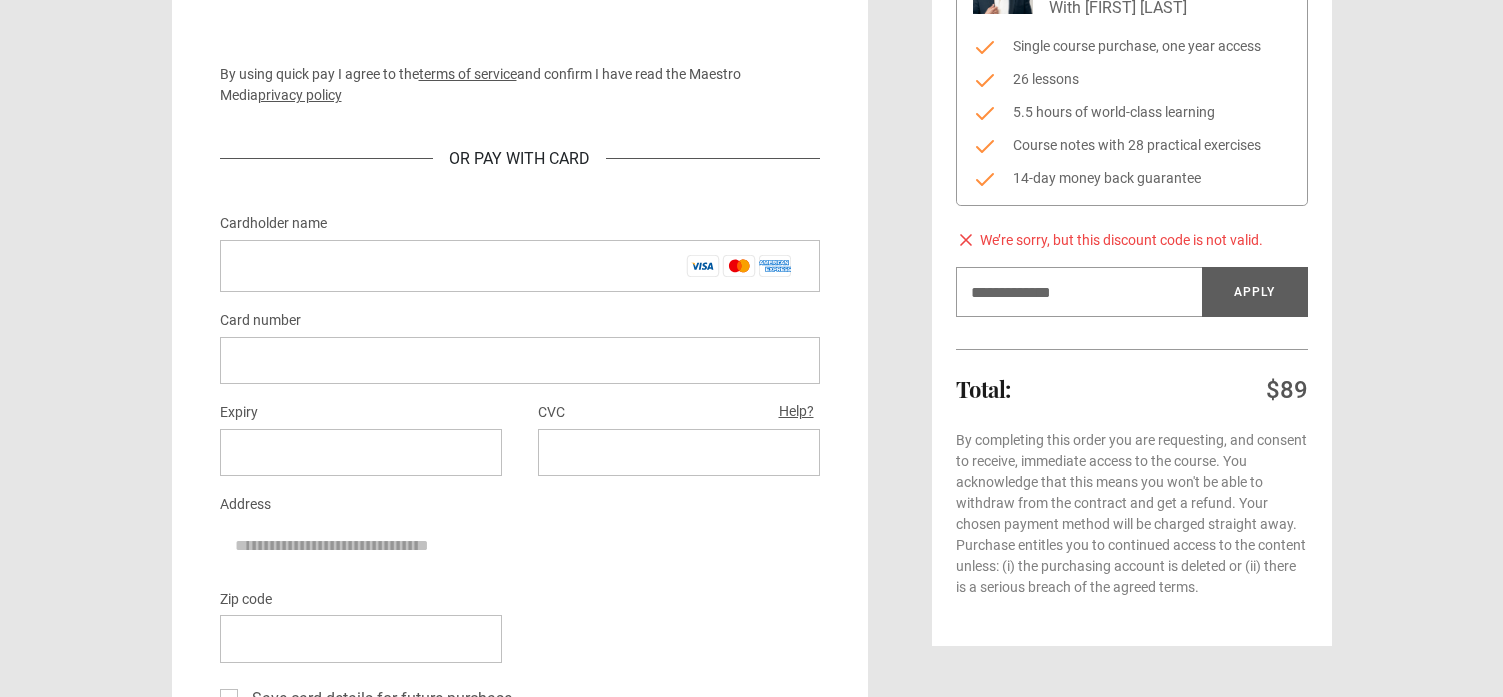 click at bounding box center (751, 1360) 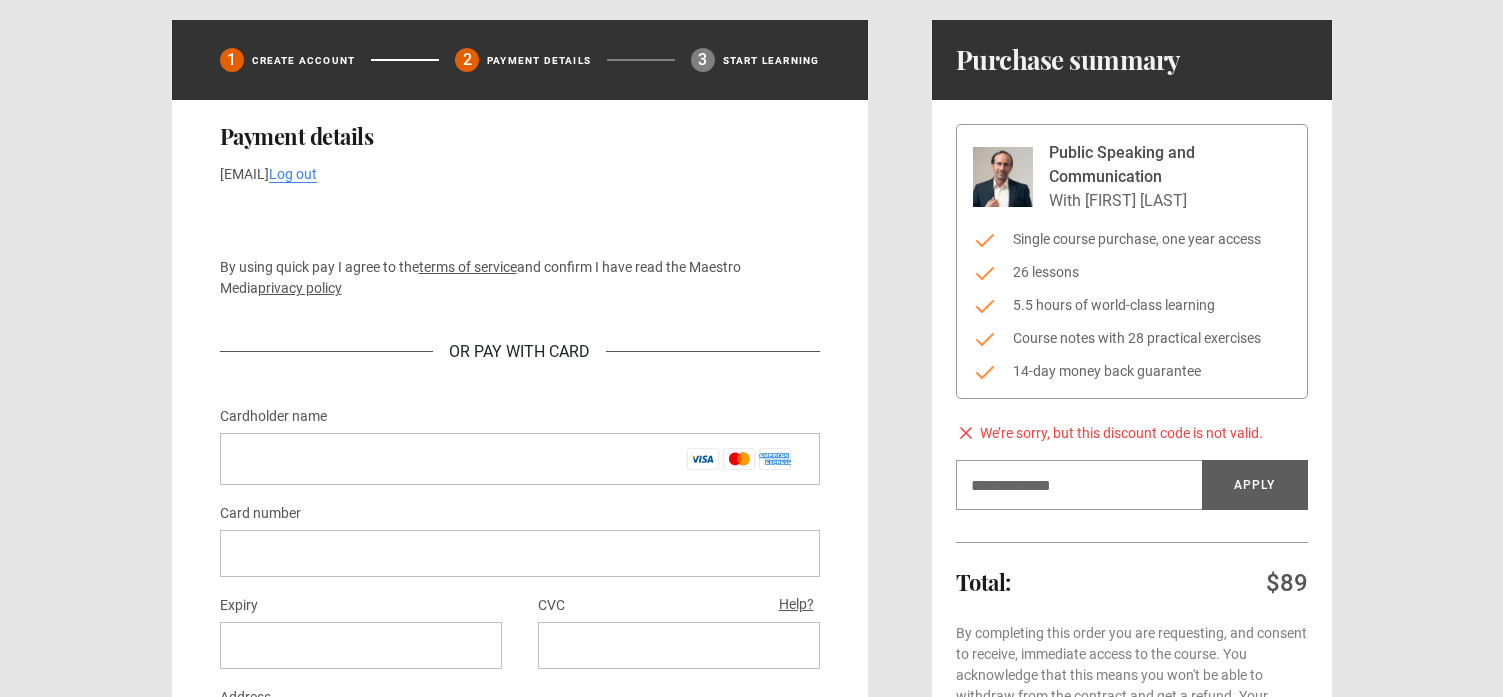 scroll, scrollTop: 103, scrollLeft: 0, axis: vertical 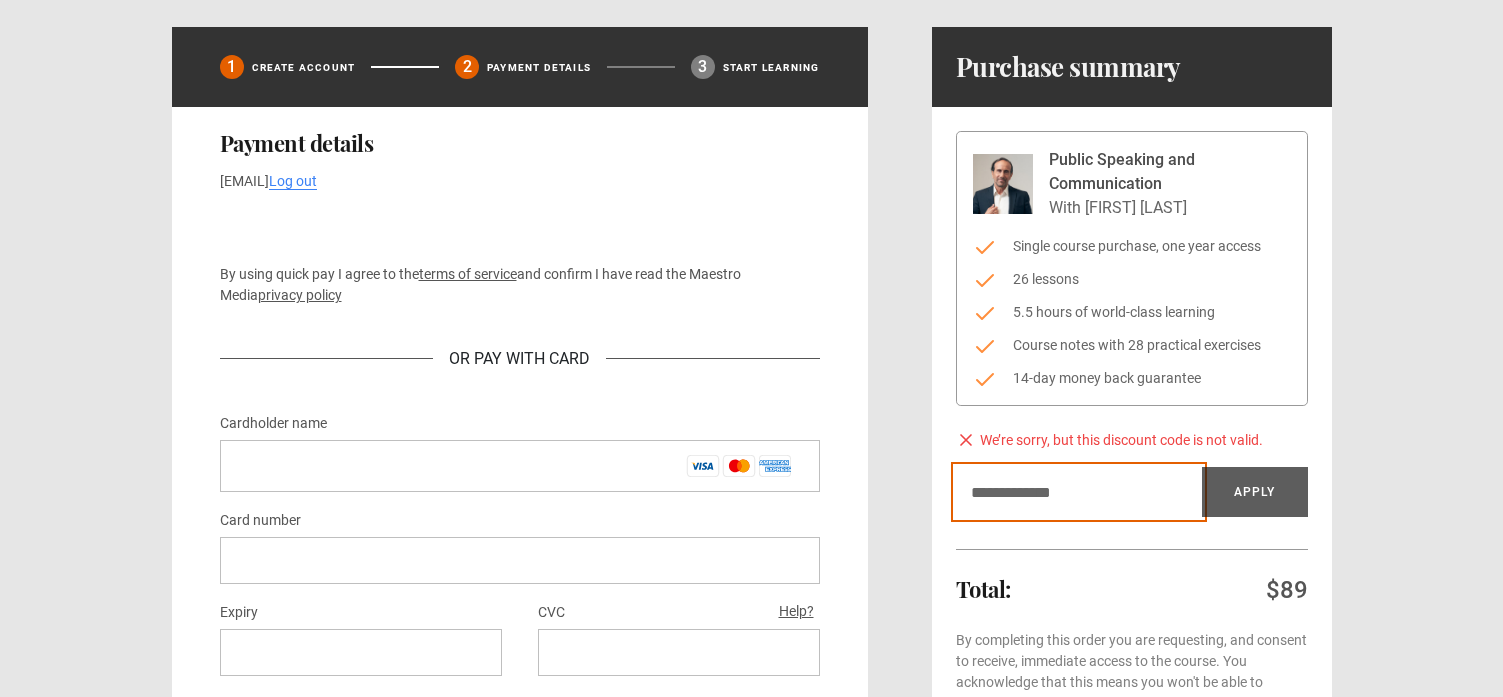 click on "Discount code" at bounding box center [1079, 492] 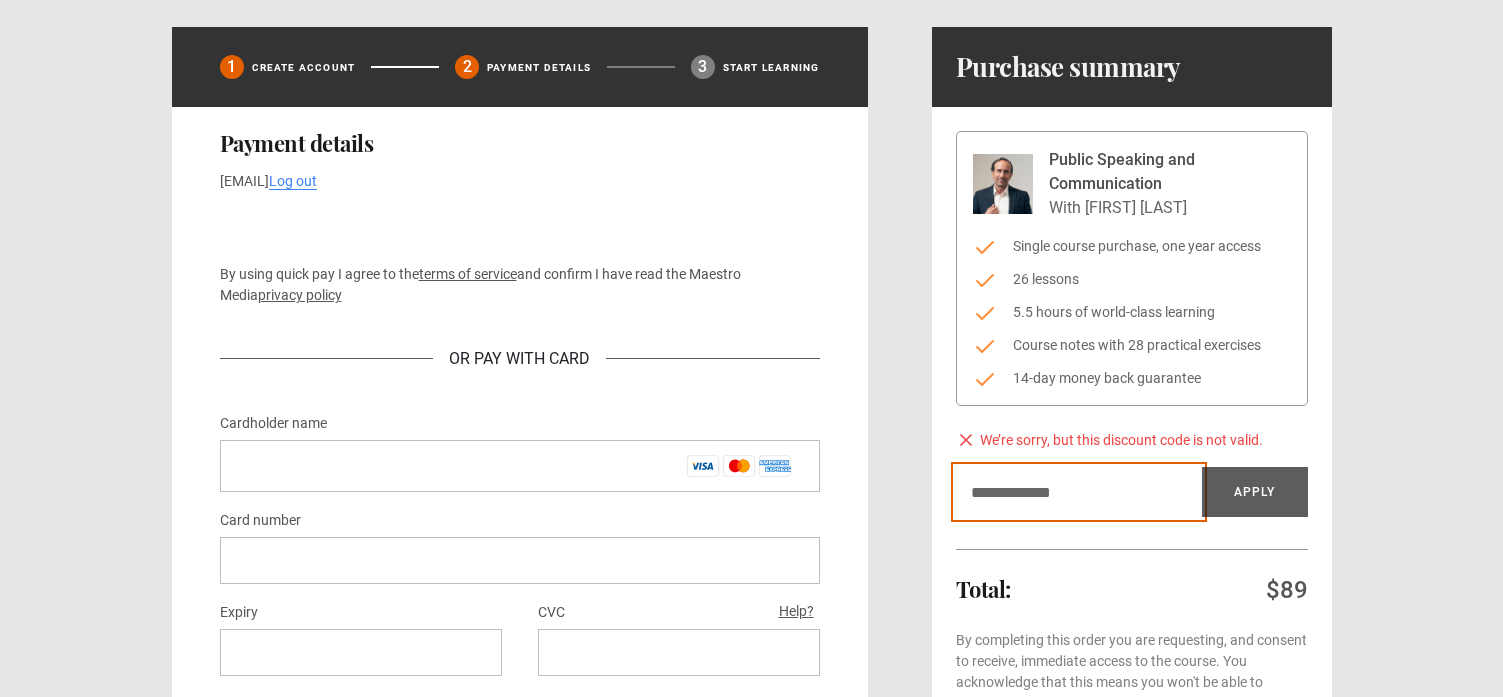 paste on "*********" 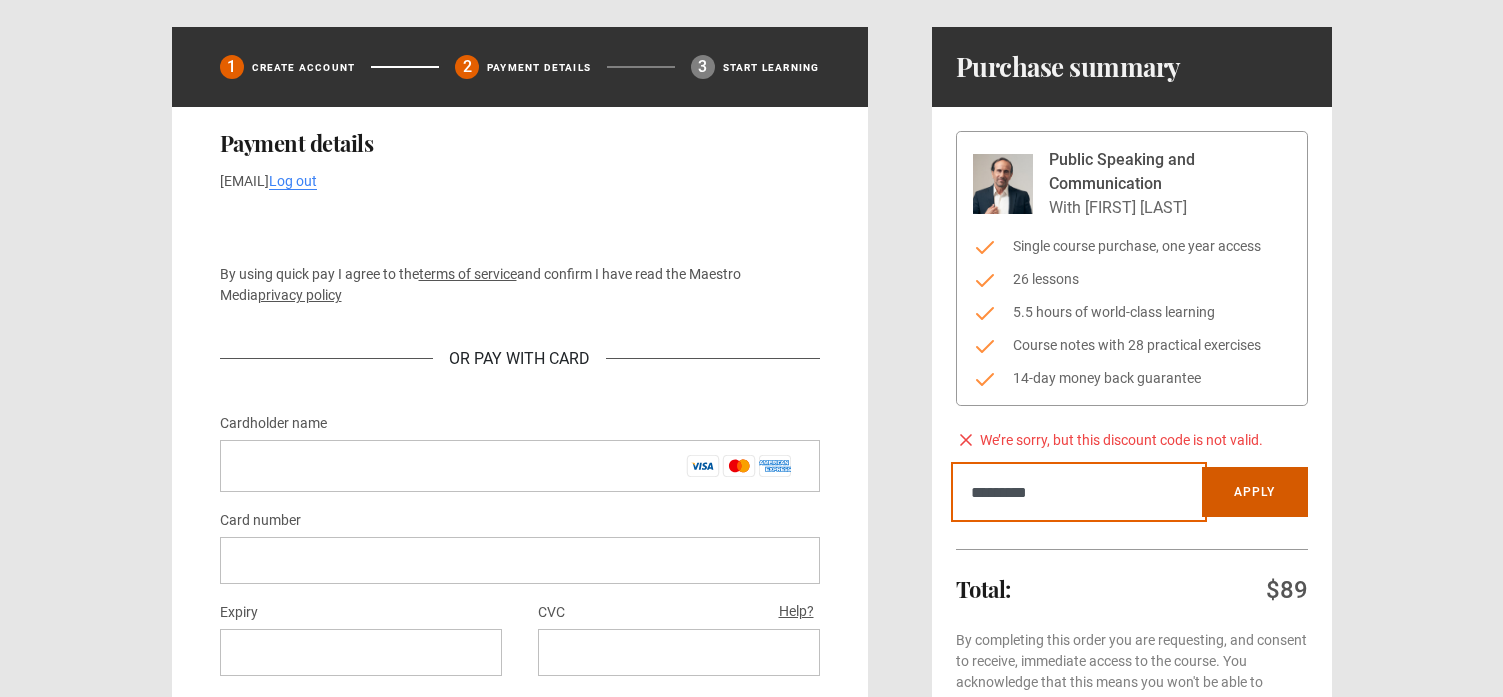 type on "*********" 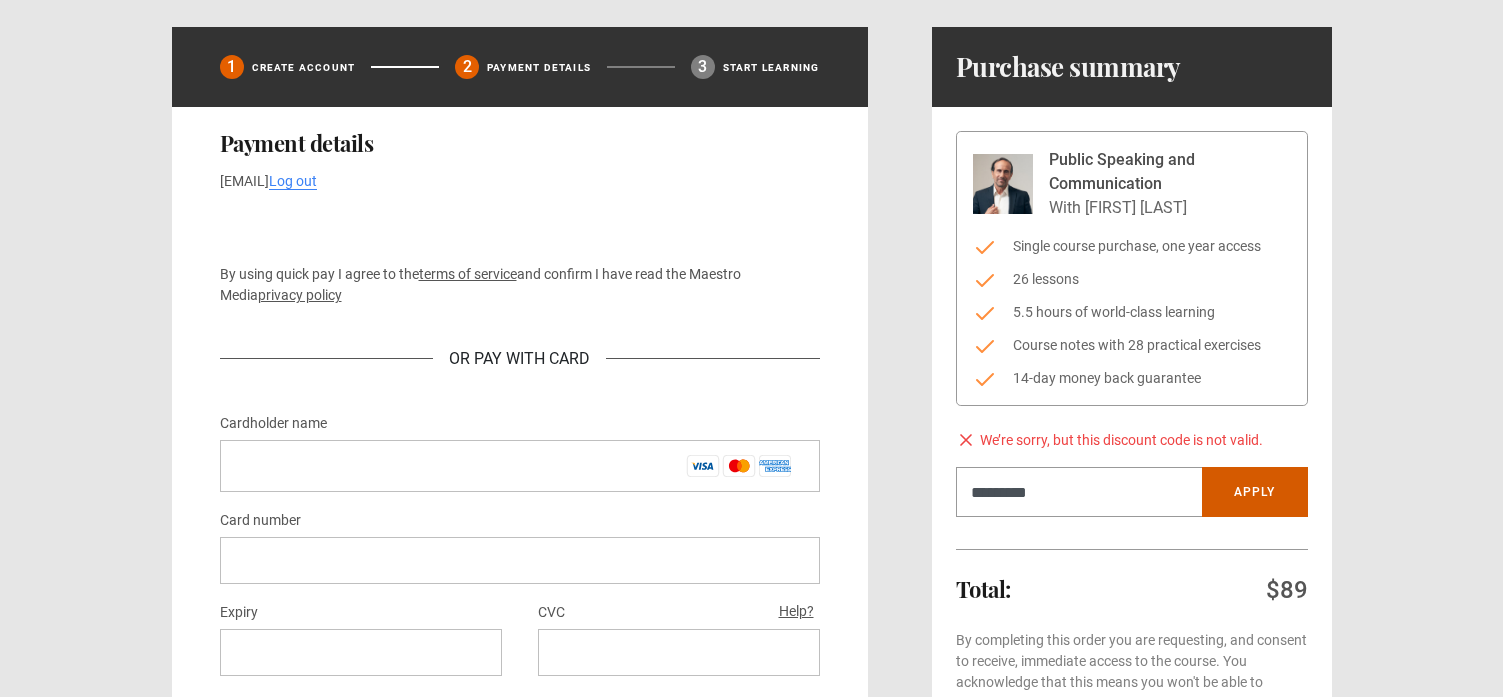 click on "Apply" at bounding box center (1255, 492) 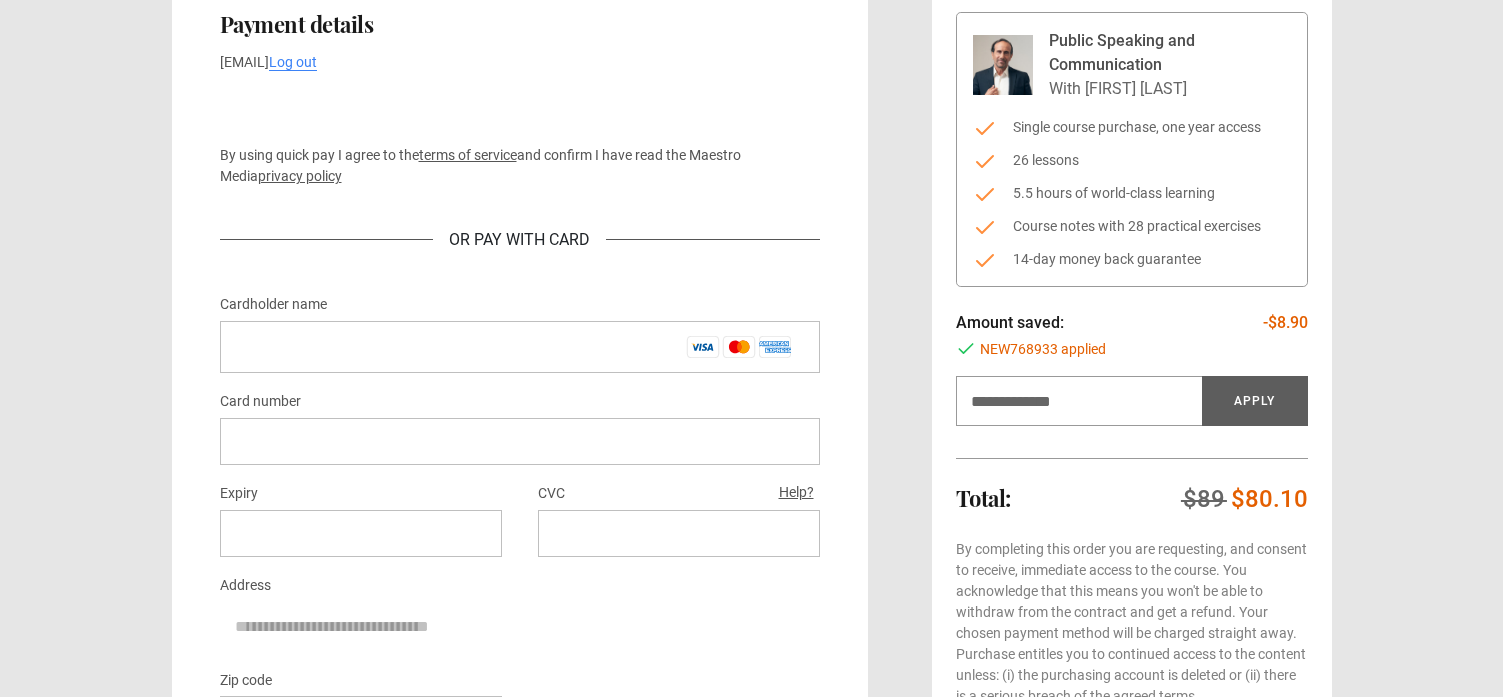 scroll, scrollTop: 103, scrollLeft: 0, axis: vertical 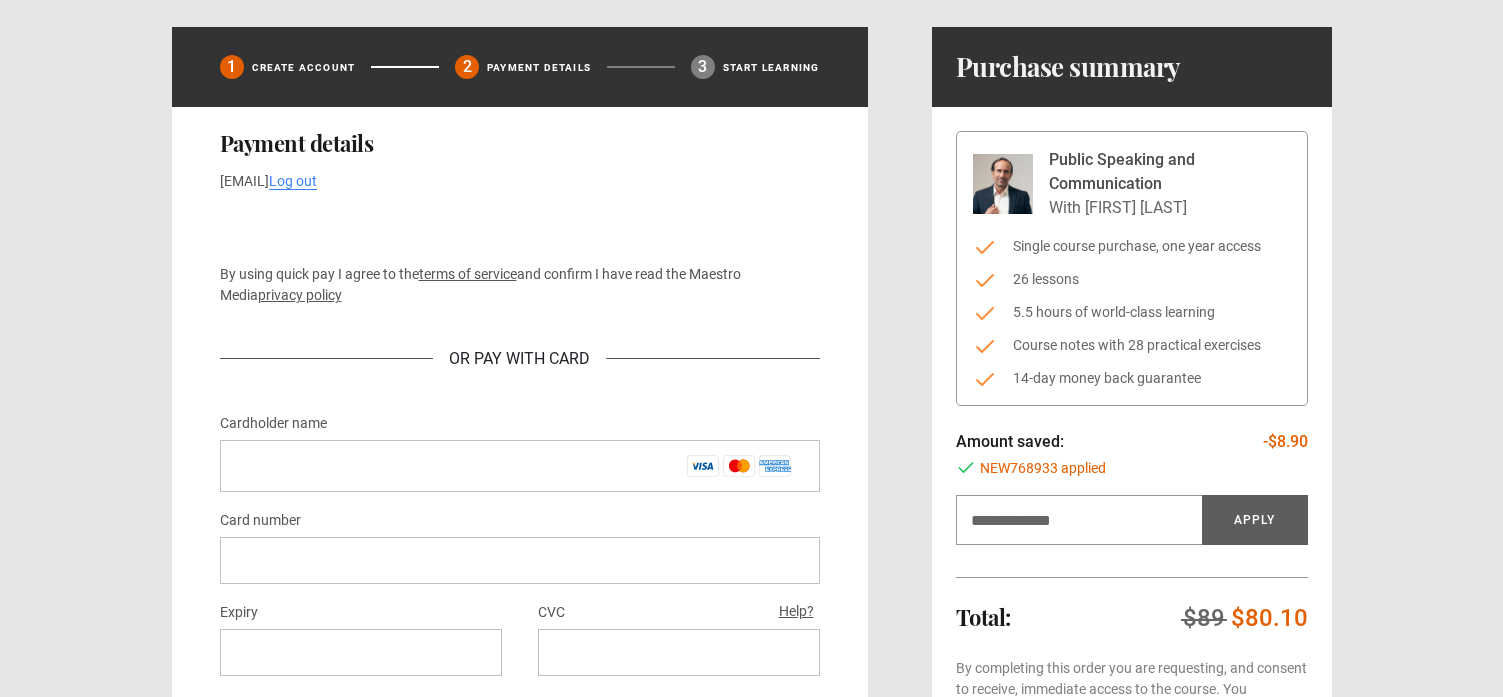 drag, startPoint x: 1050, startPoint y: 158, endPoint x: 1193, endPoint y: 203, distance: 149.91331 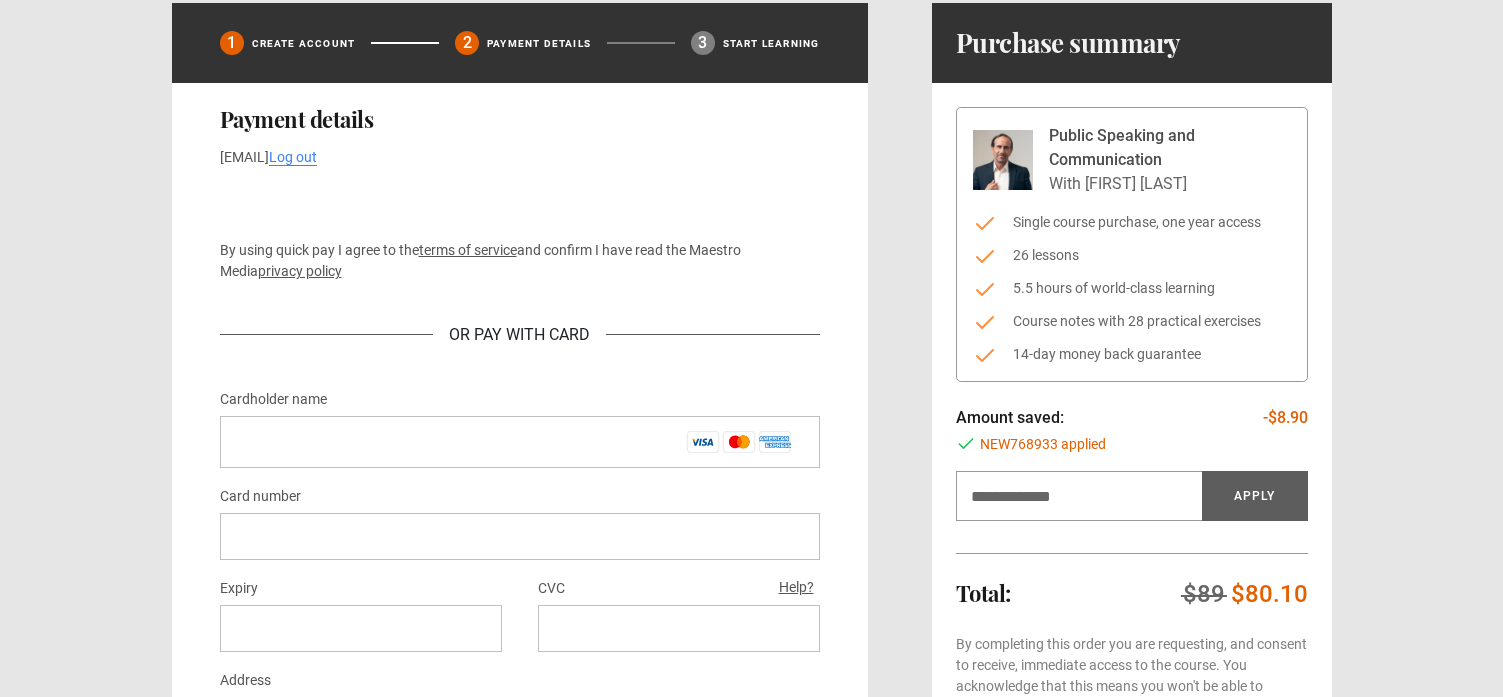 scroll, scrollTop: 0, scrollLeft: 0, axis: both 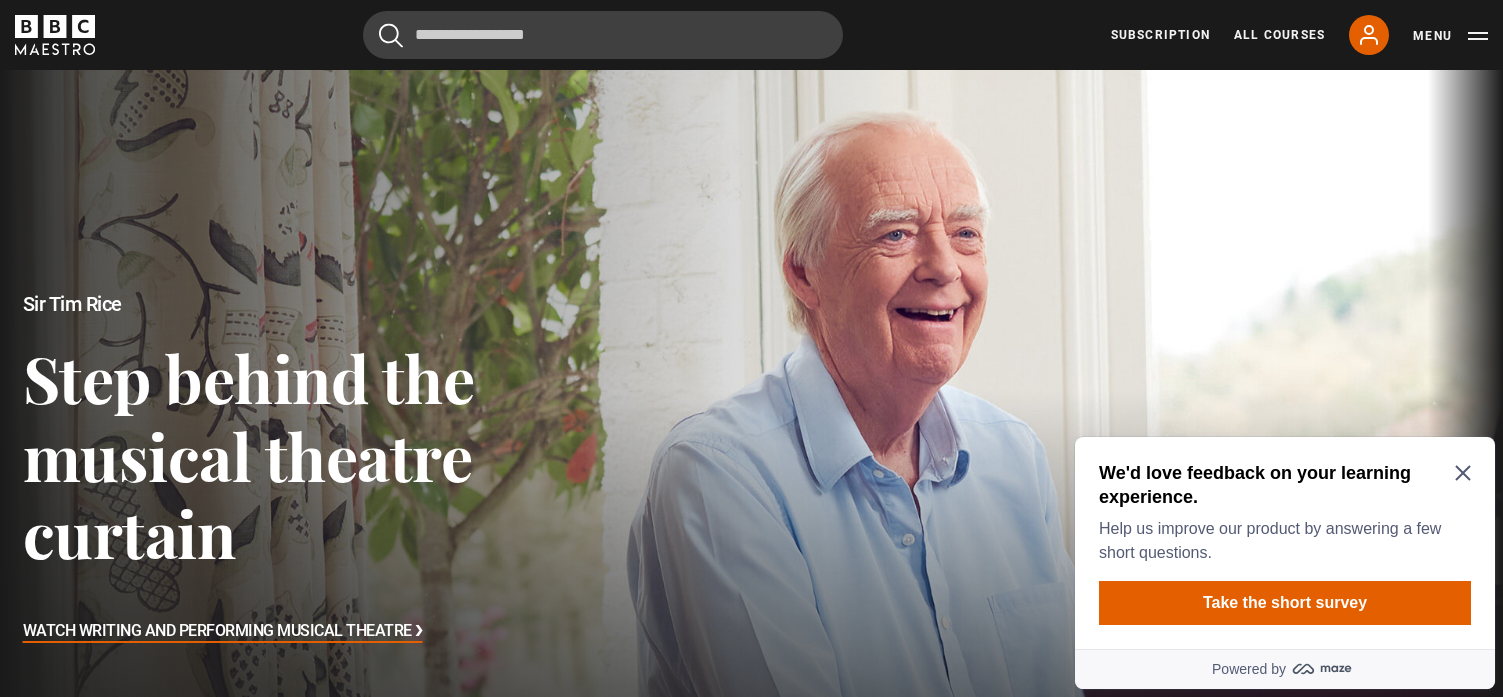click 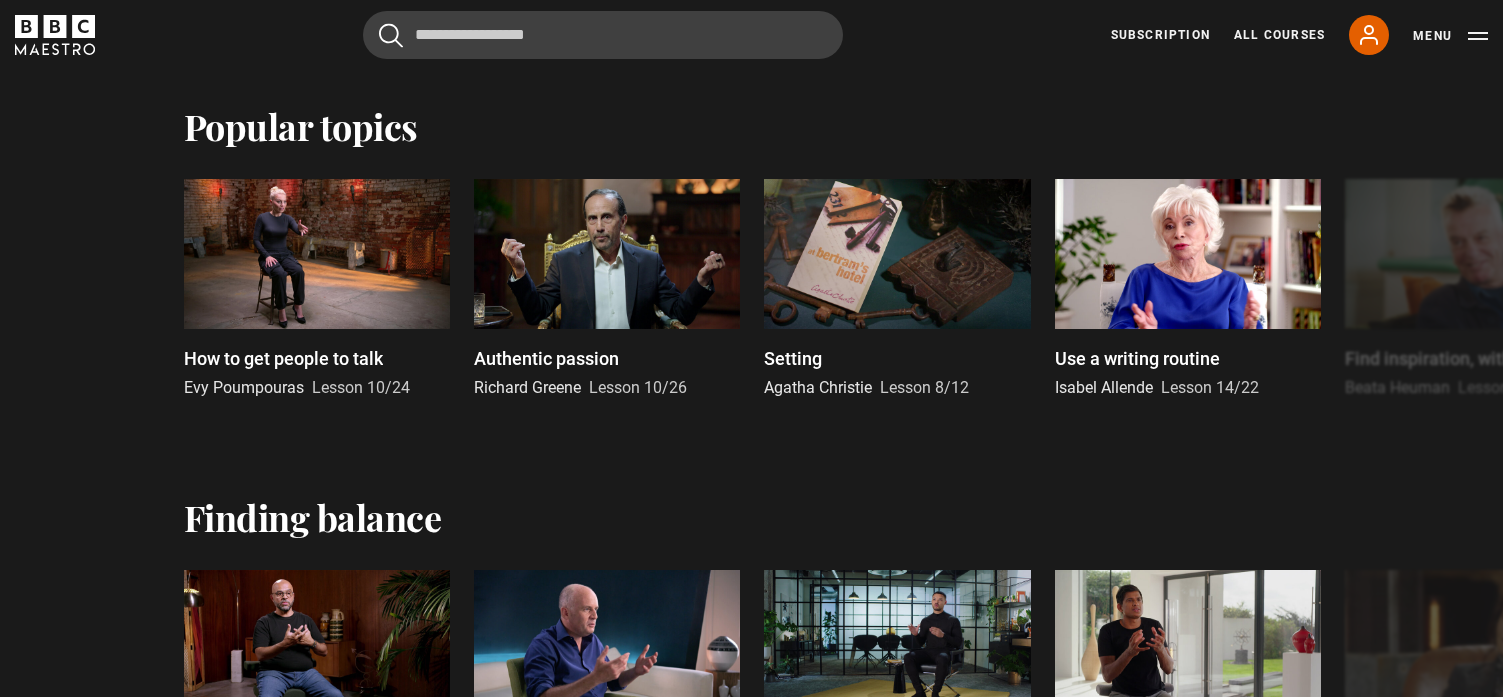 scroll, scrollTop: 1800, scrollLeft: 0, axis: vertical 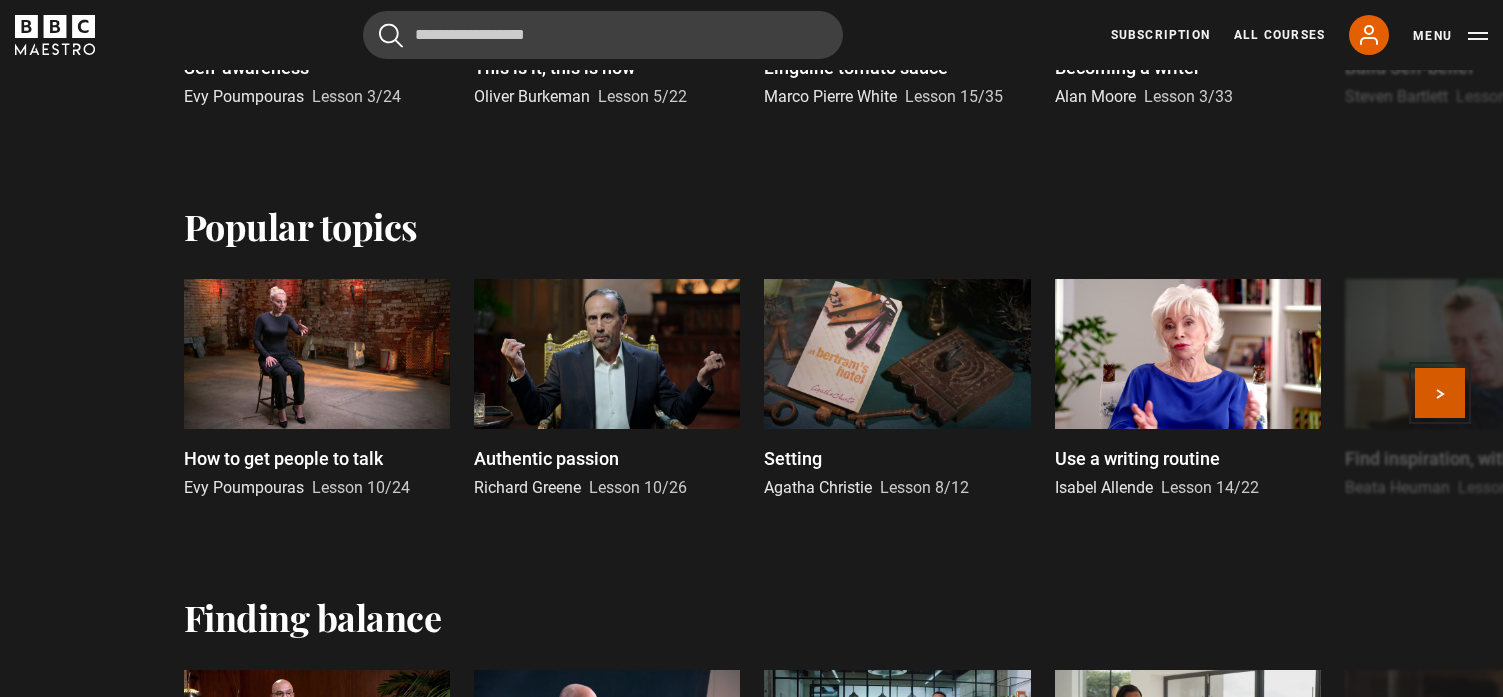 click on "Next" at bounding box center [1440, 393] 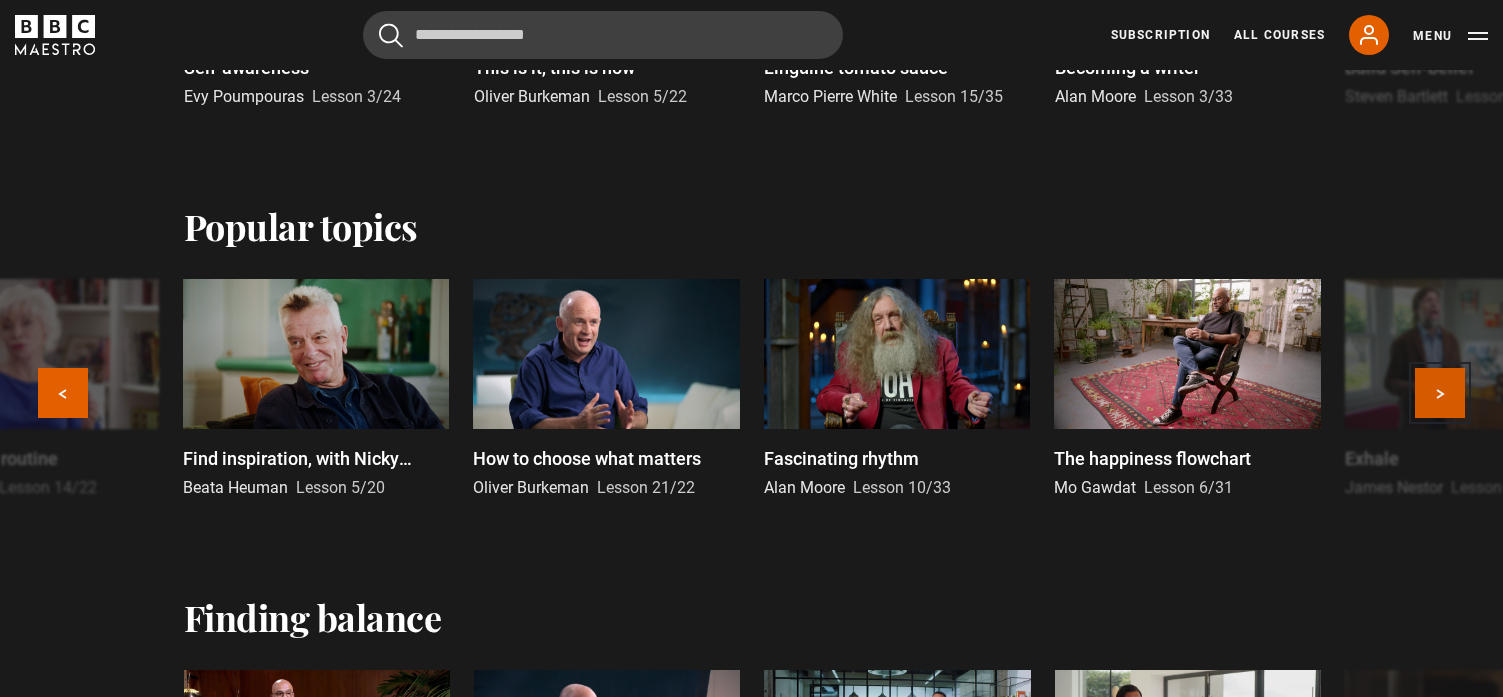 click on "Next" at bounding box center (1440, 393) 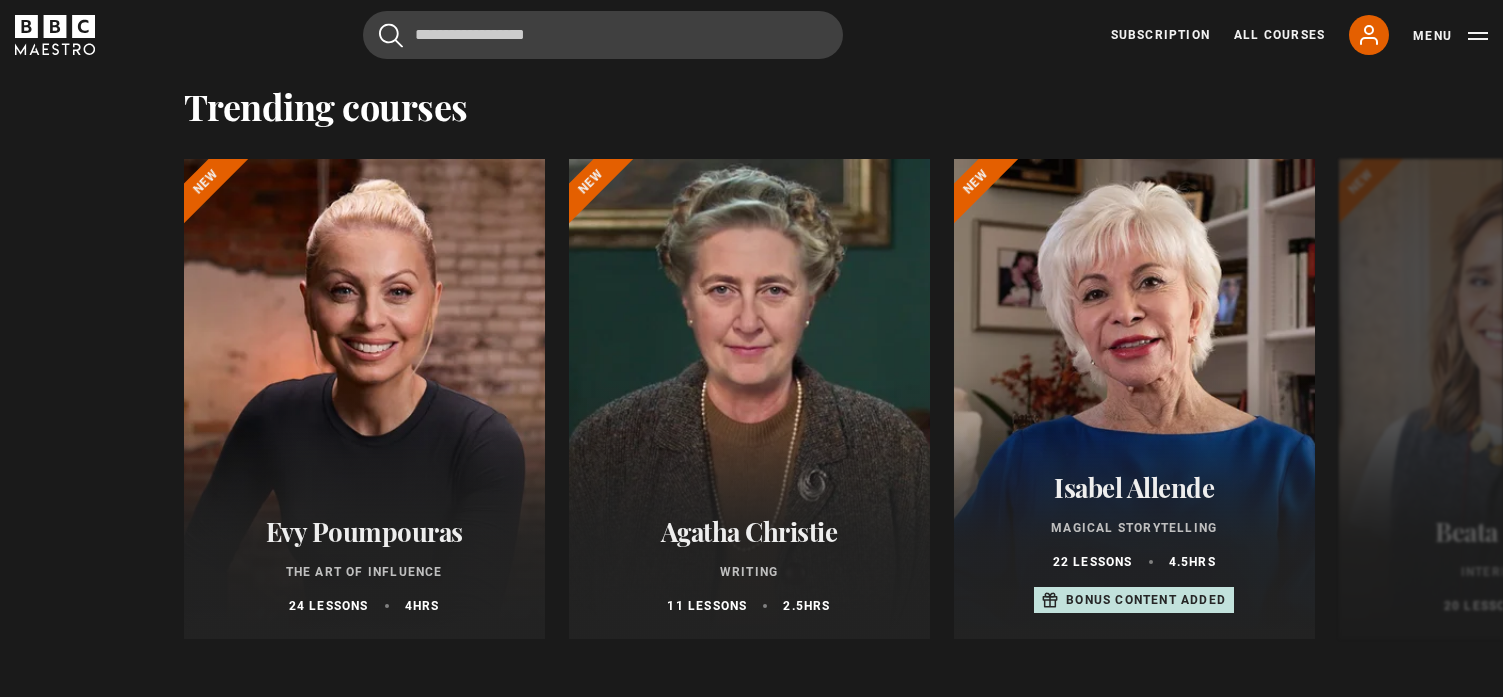 scroll, scrollTop: 2700, scrollLeft: 0, axis: vertical 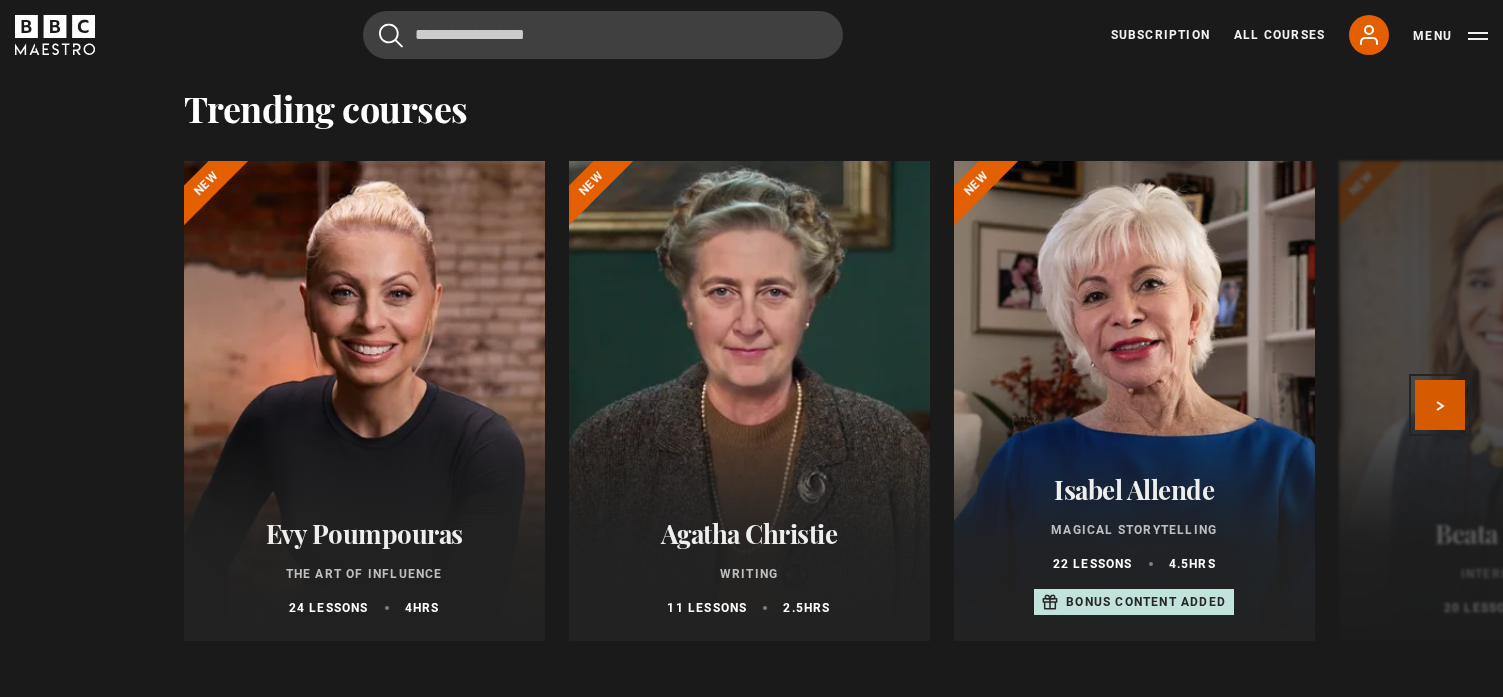 click on "Next" at bounding box center (1440, 405) 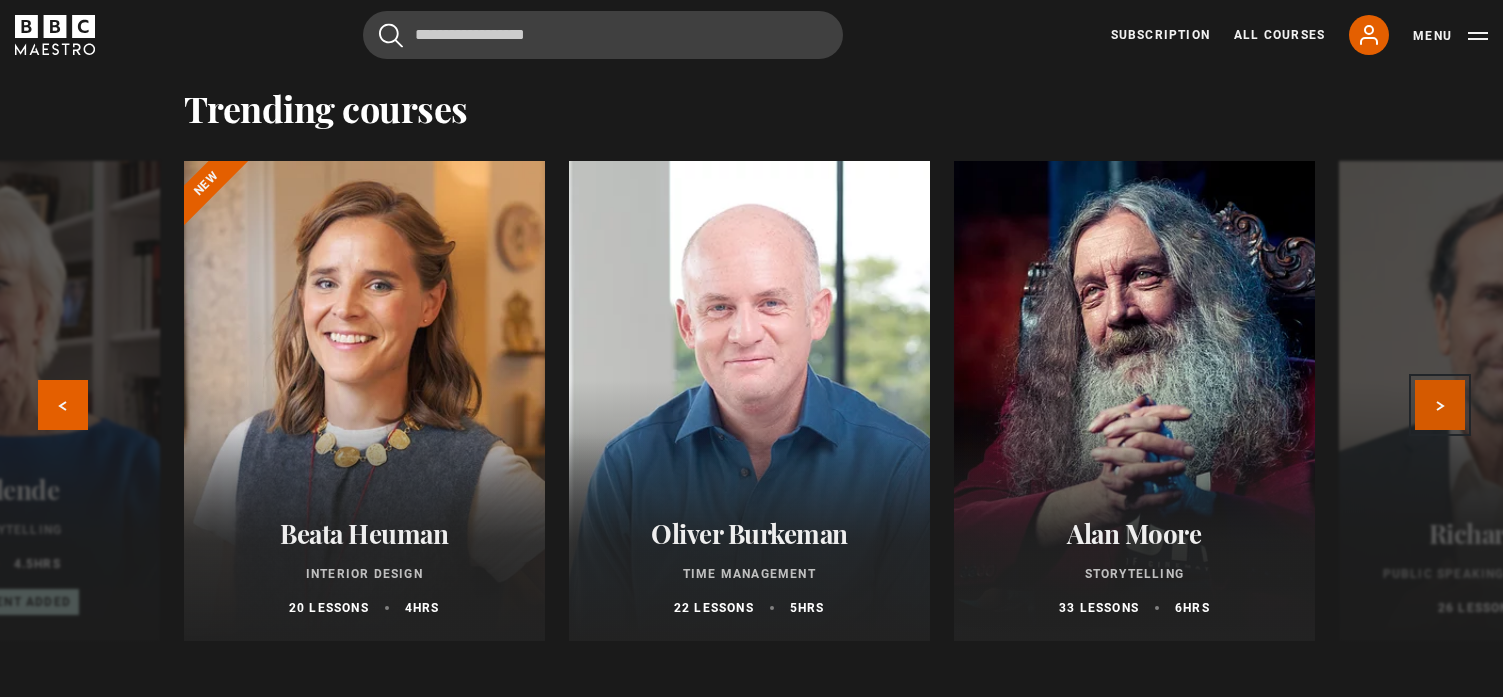 click on "Next" at bounding box center [1440, 405] 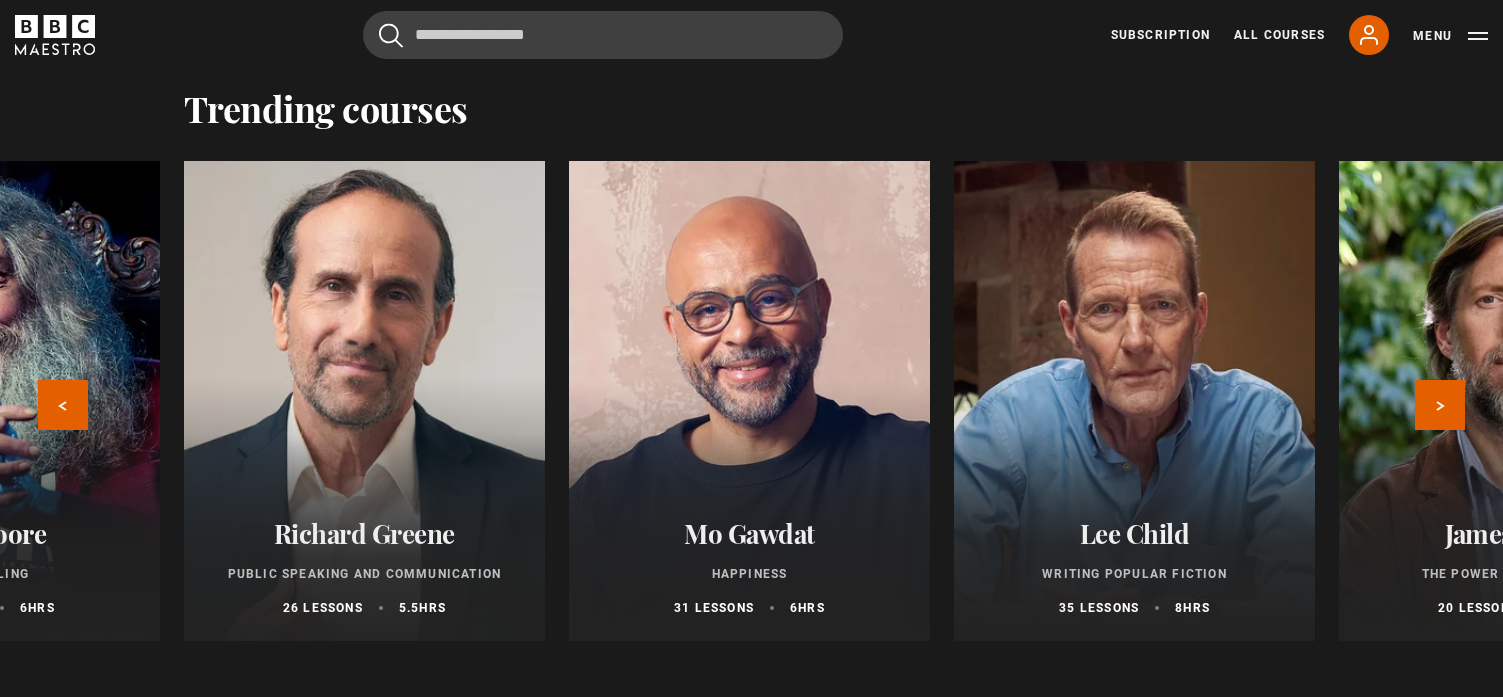 click at bounding box center (364, 401) 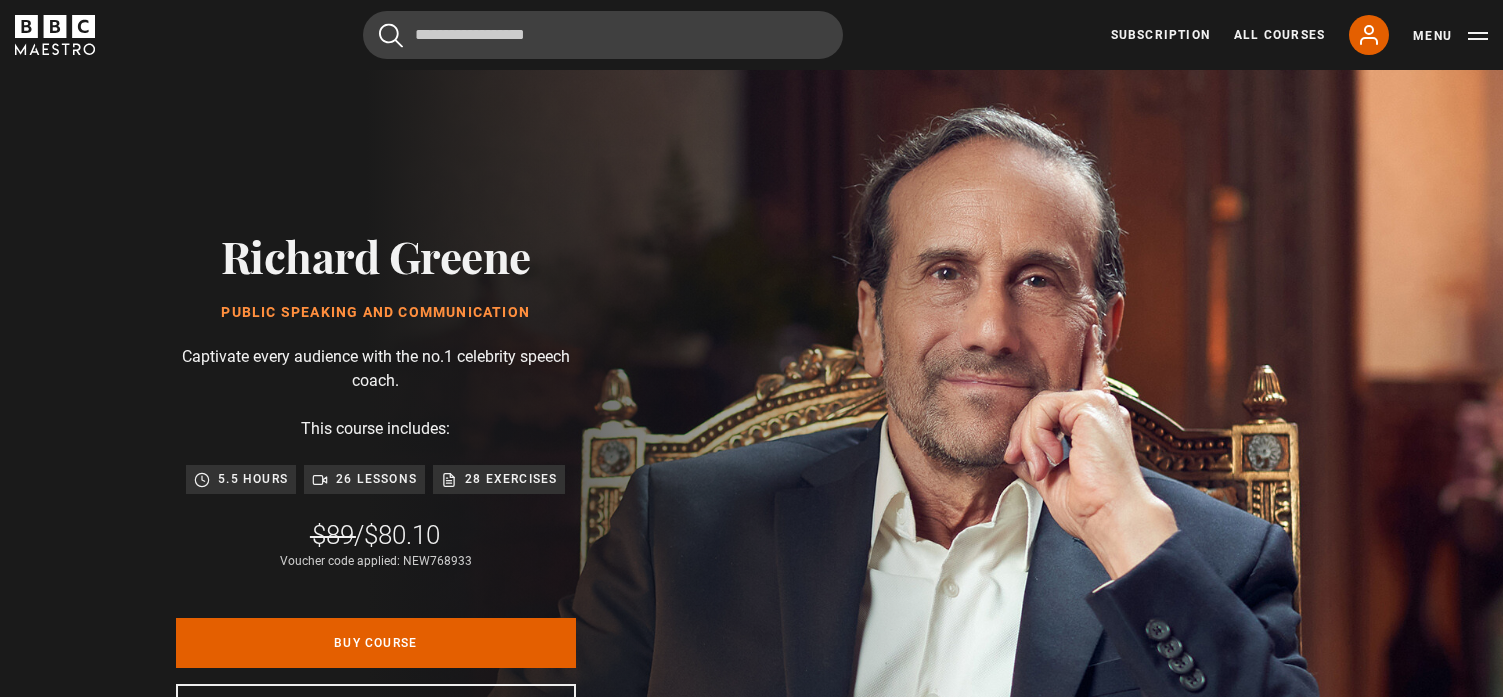 scroll, scrollTop: 0, scrollLeft: 0, axis: both 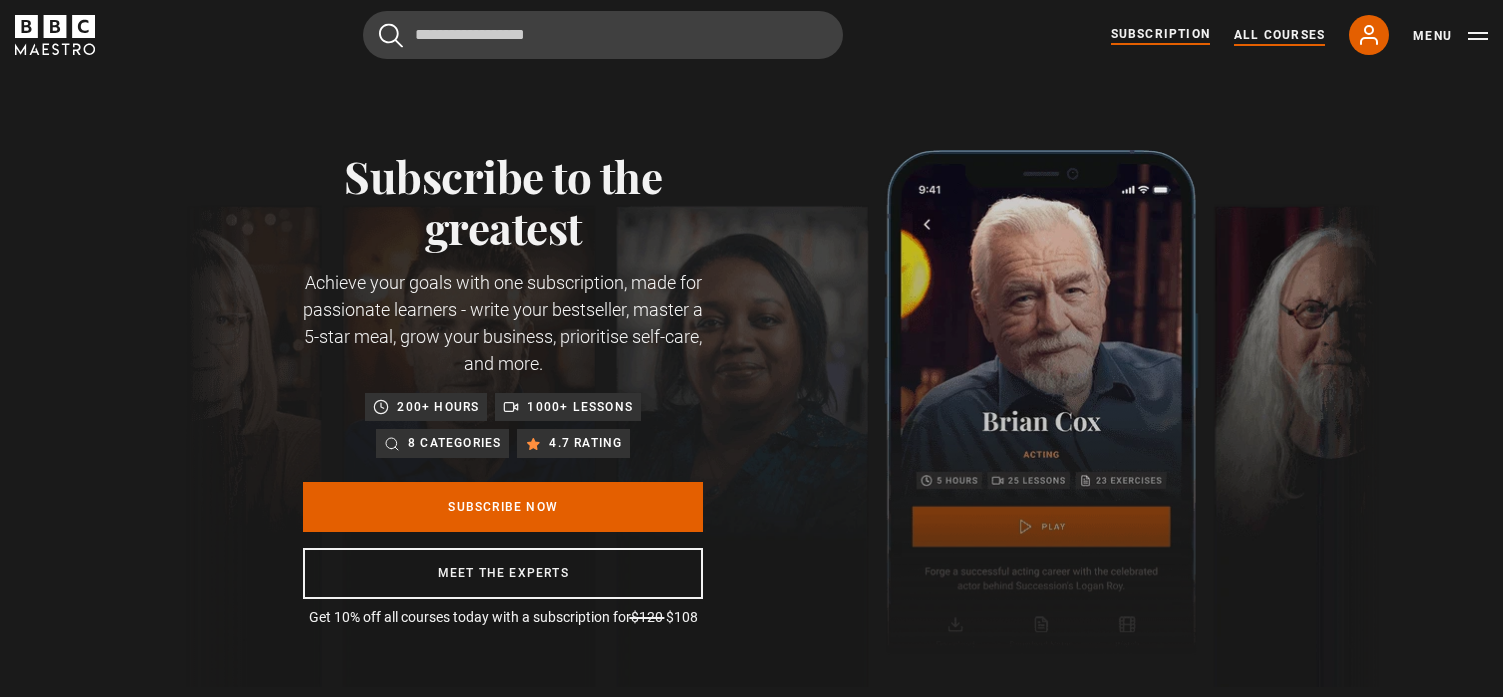 click on "All Courses" at bounding box center [1279, 35] 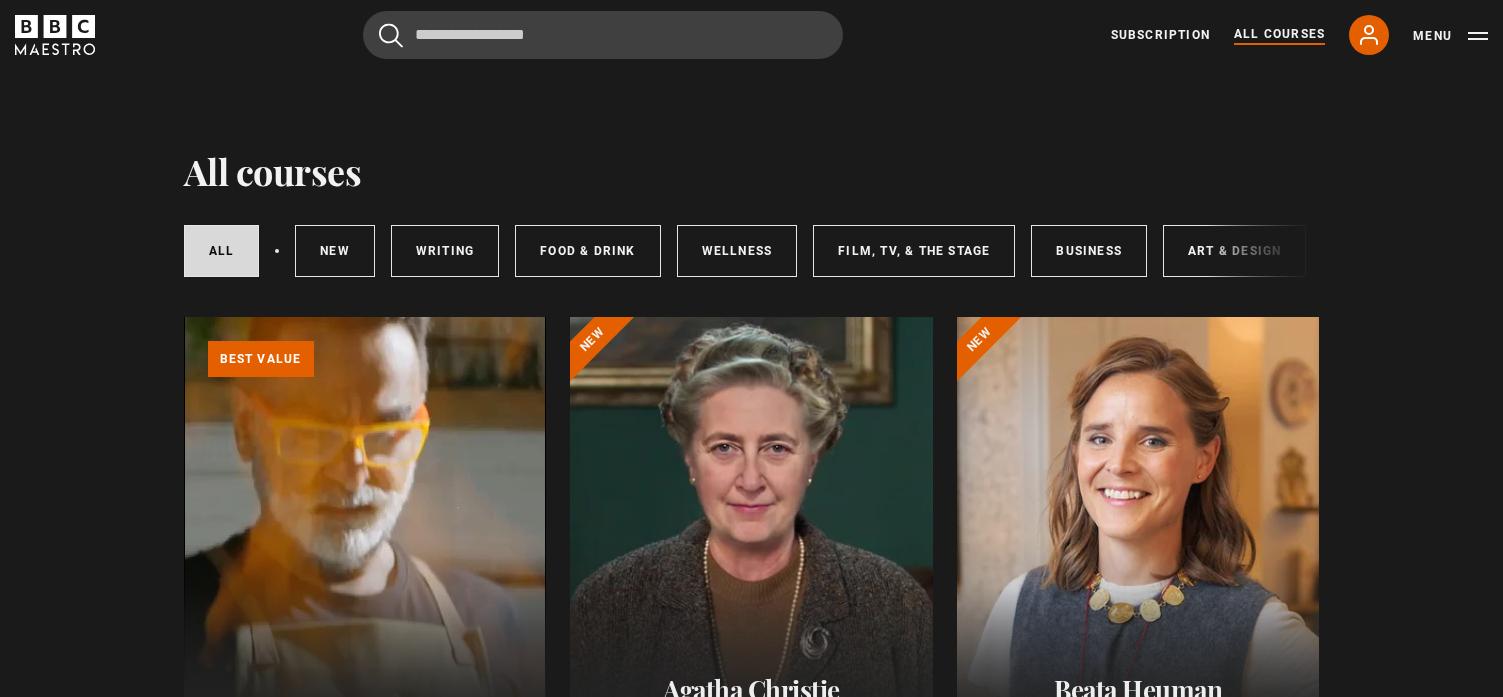 scroll, scrollTop: 0, scrollLeft: 0, axis: both 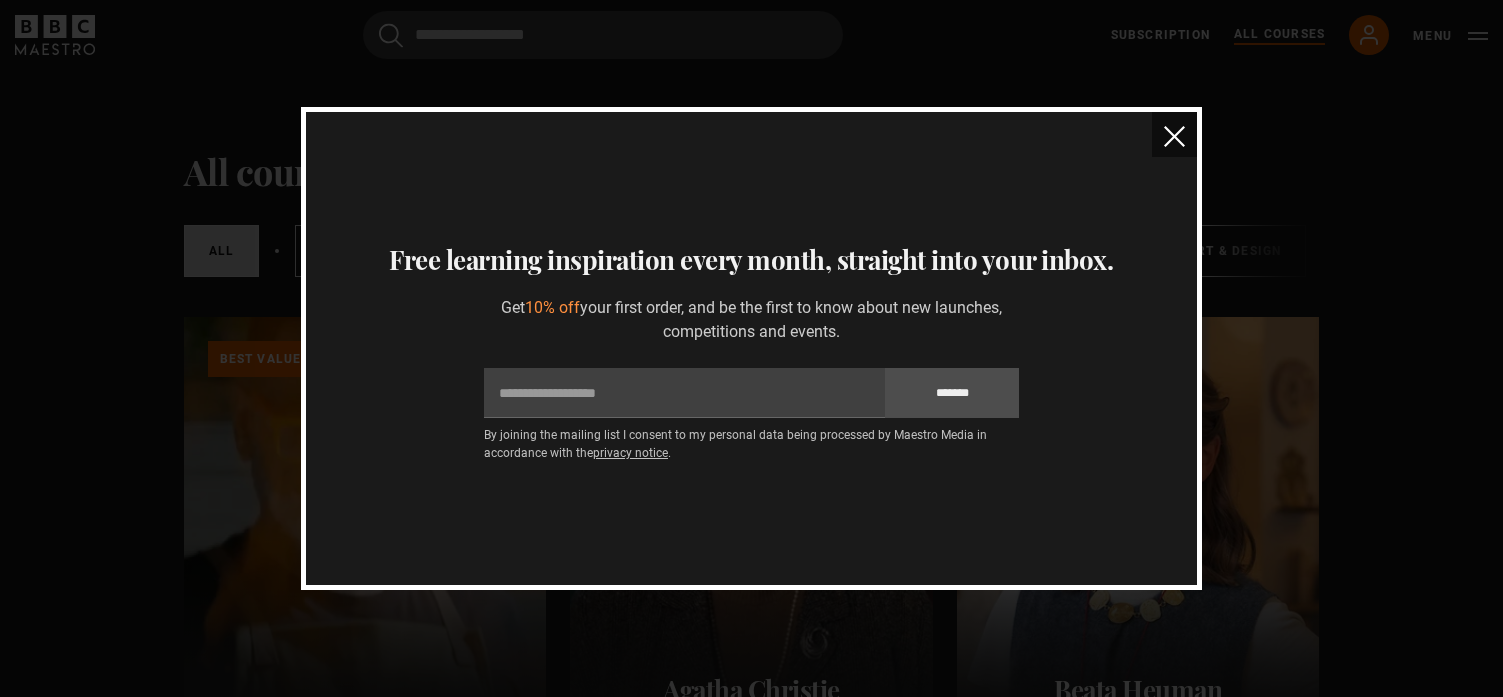 click at bounding box center [1174, 136] 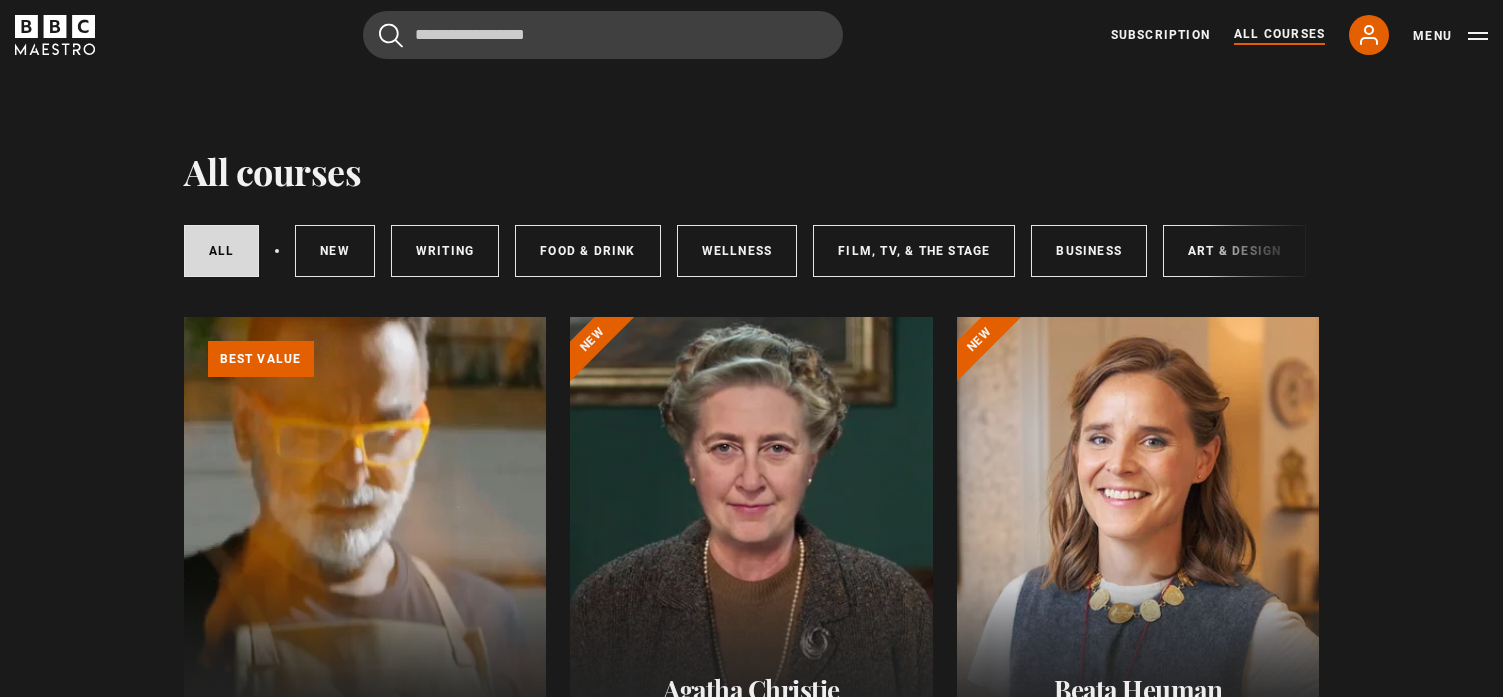click on "Subscription
All Courses
My Account
Search
Menu" at bounding box center [1299, 35] 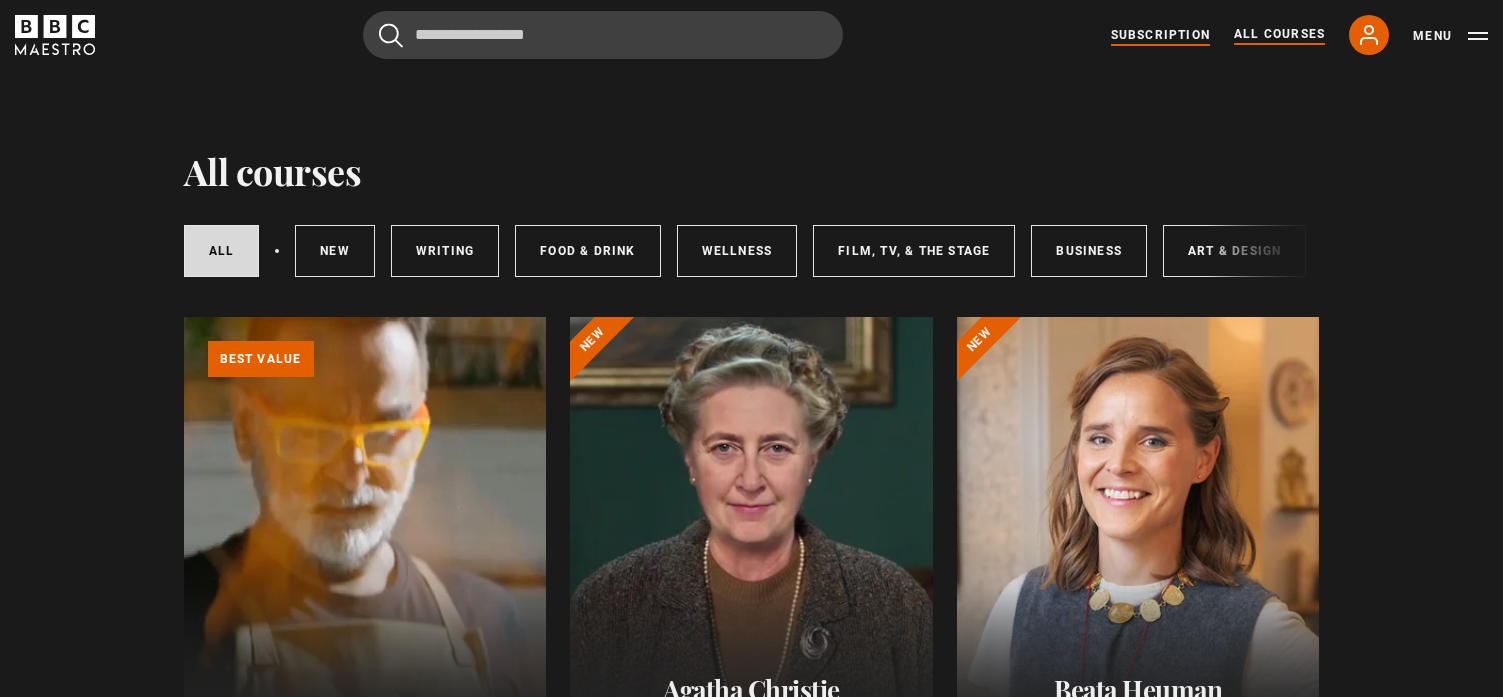 click on "Subscription" at bounding box center [1160, 35] 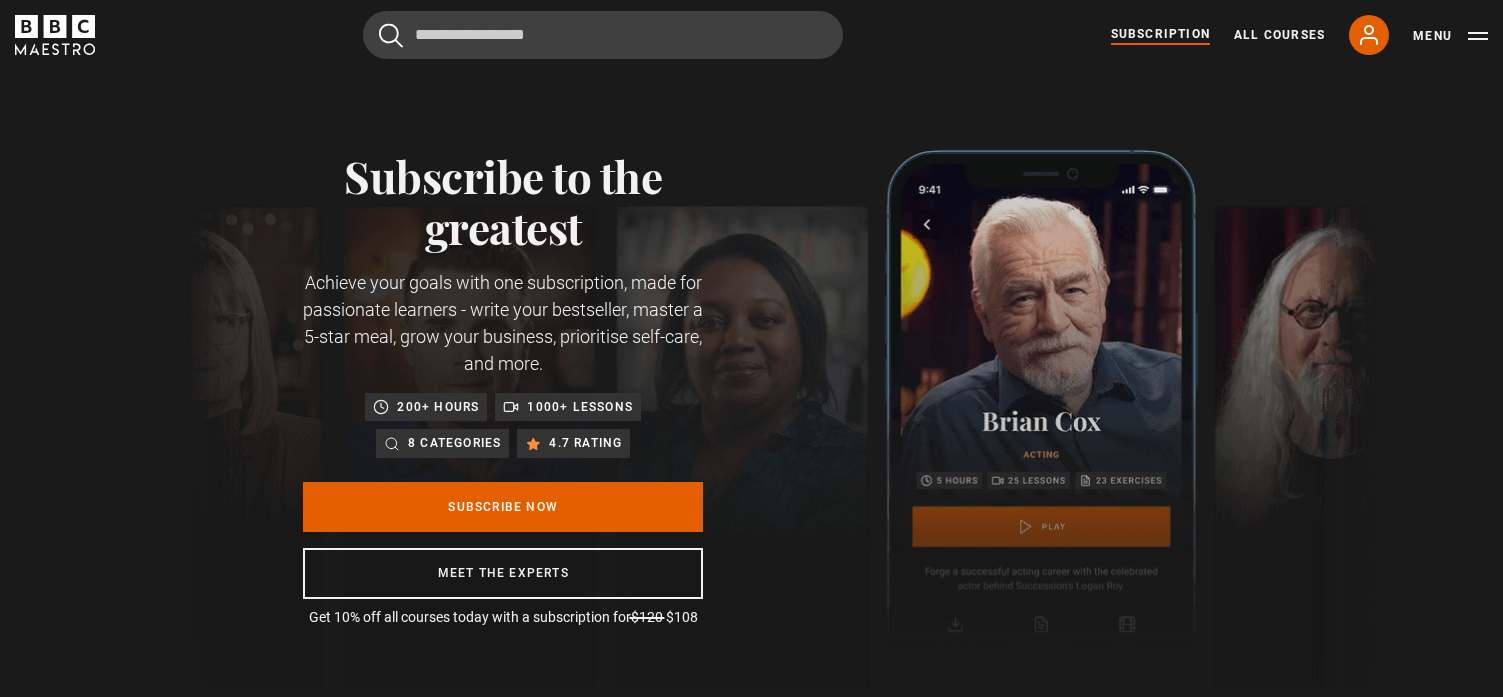scroll, scrollTop: 0, scrollLeft: 0, axis: both 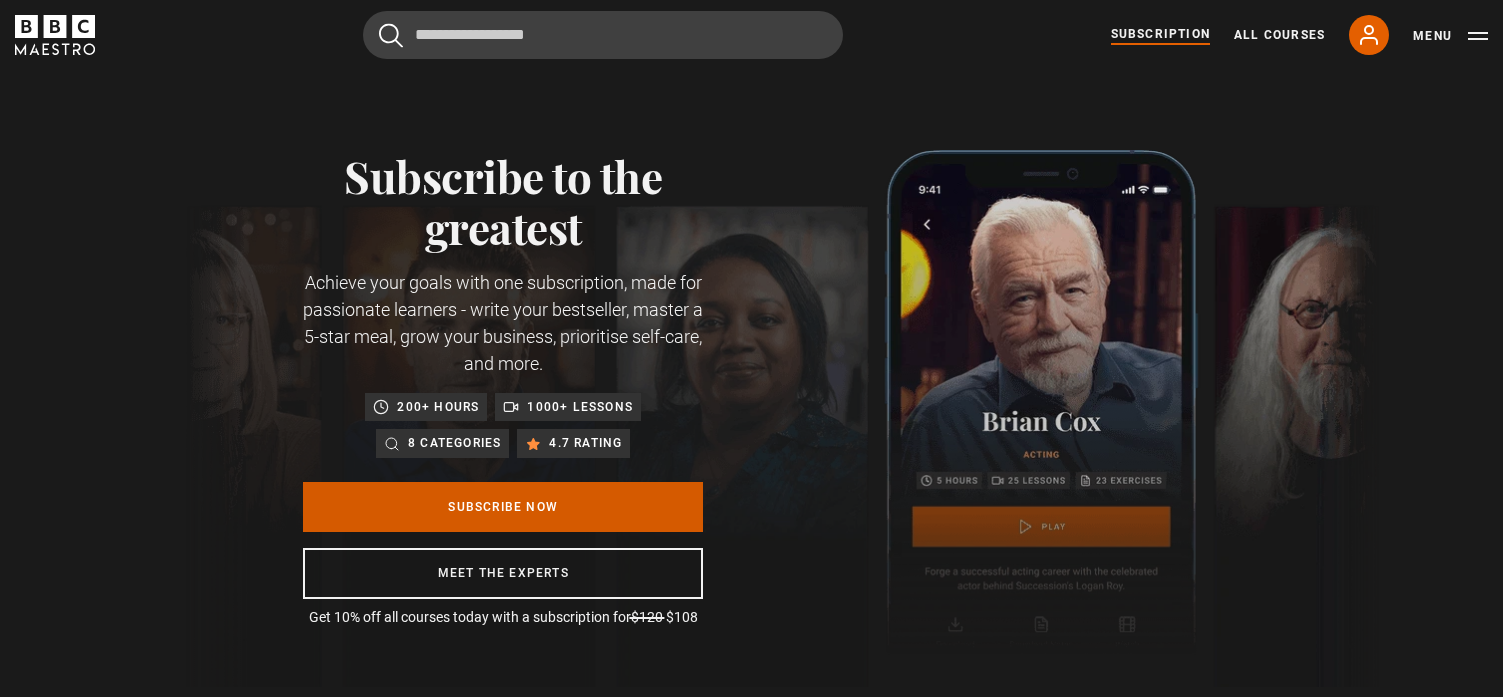 click on "Subscribe Now" at bounding box center (503, 507) 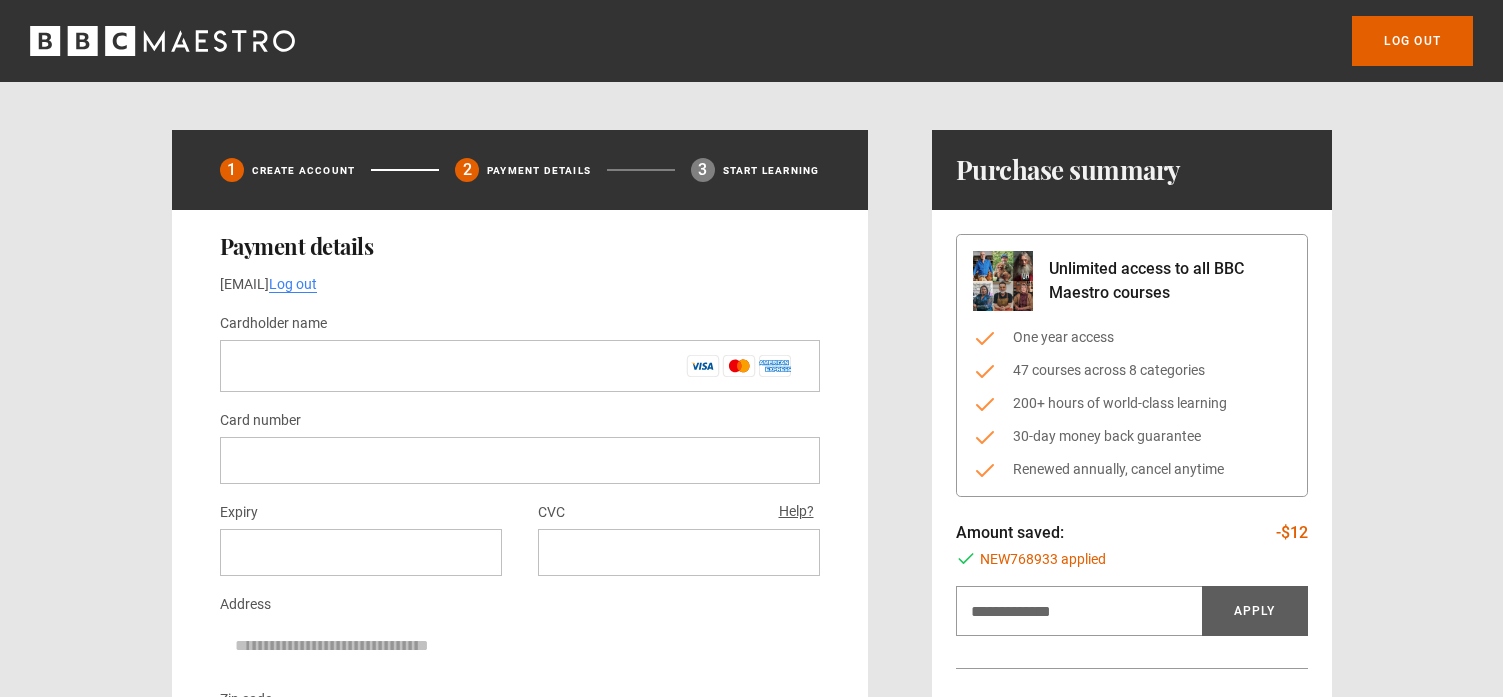 scroll, scrollTop: 0, scrollLeft: 0, axis: both 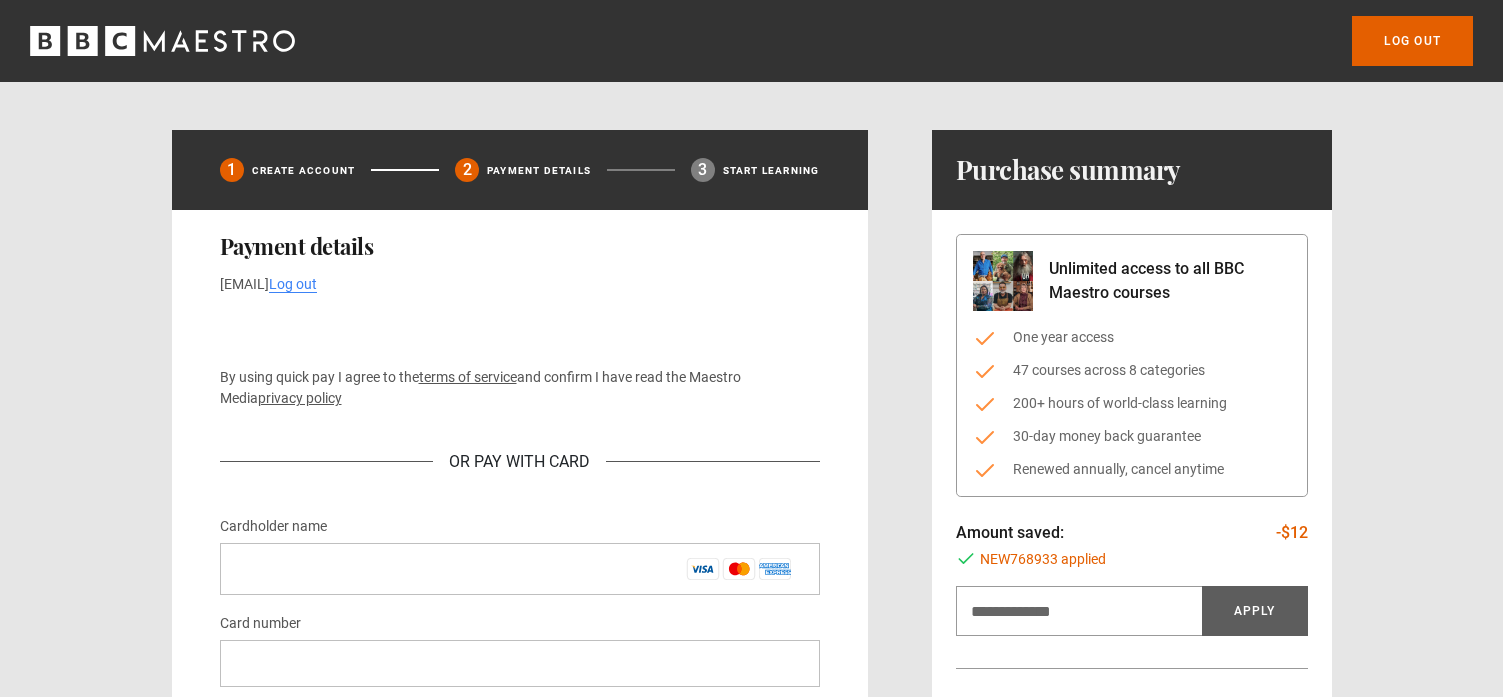 click at bounding box center (751, 1549) 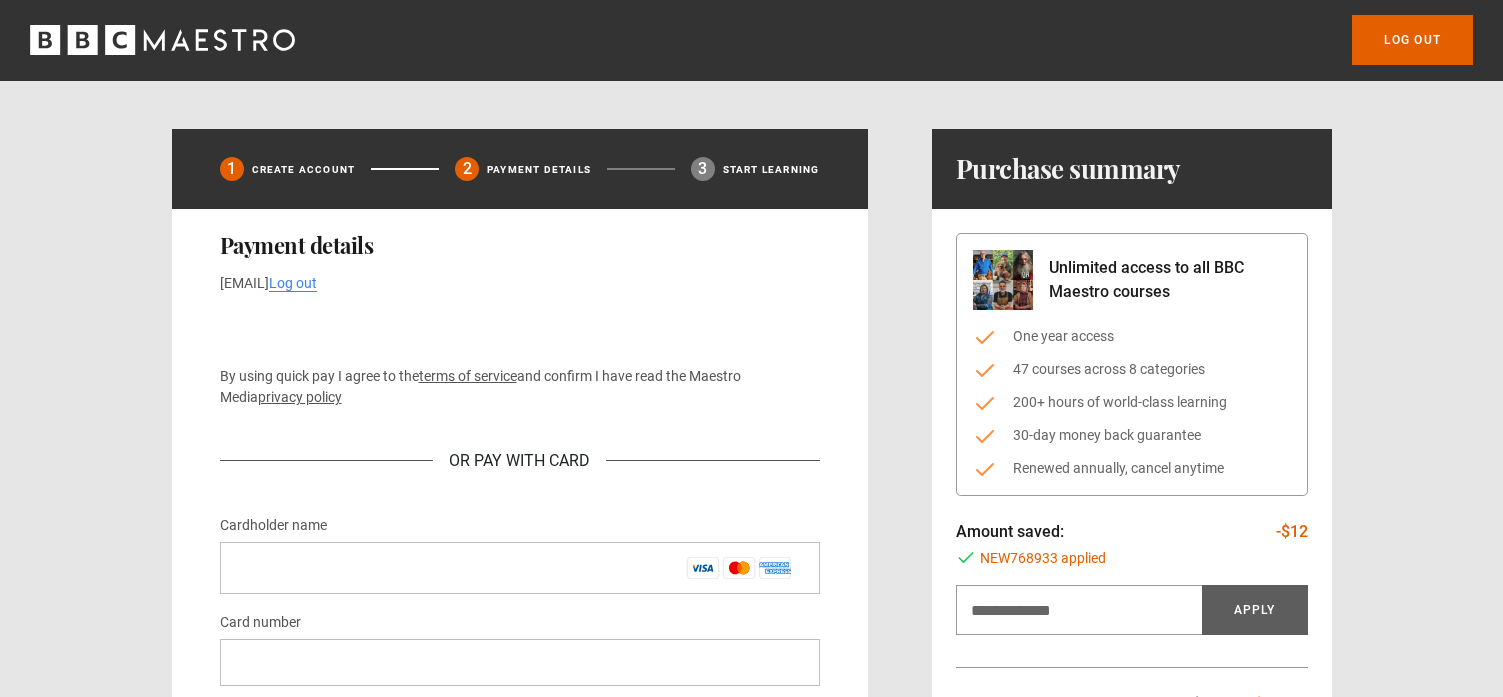 scroll, scrollTop: 0, scrollLeft: 0, axis: both 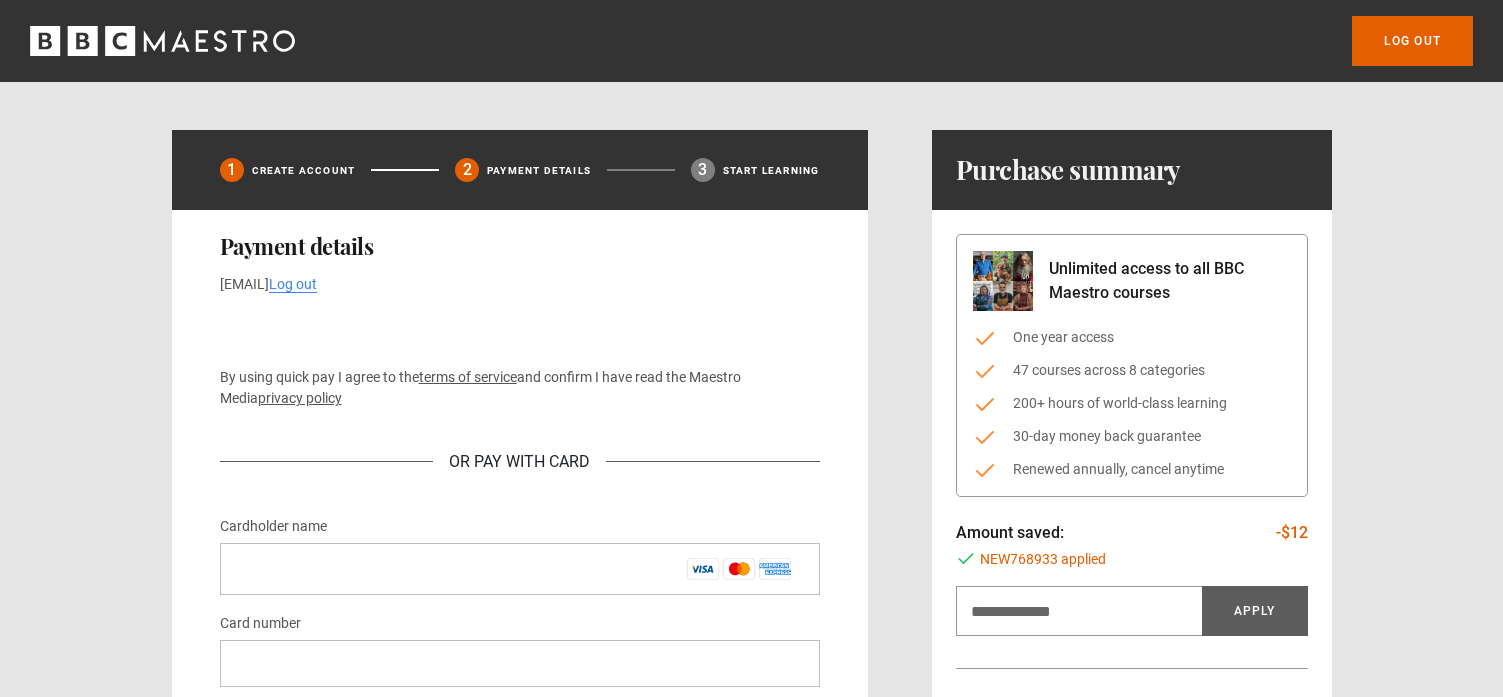 drag, startPoint x: 1016, startPoint y: 340, endPoint x: 1114, endPoint y: 344, distance: 98.0816 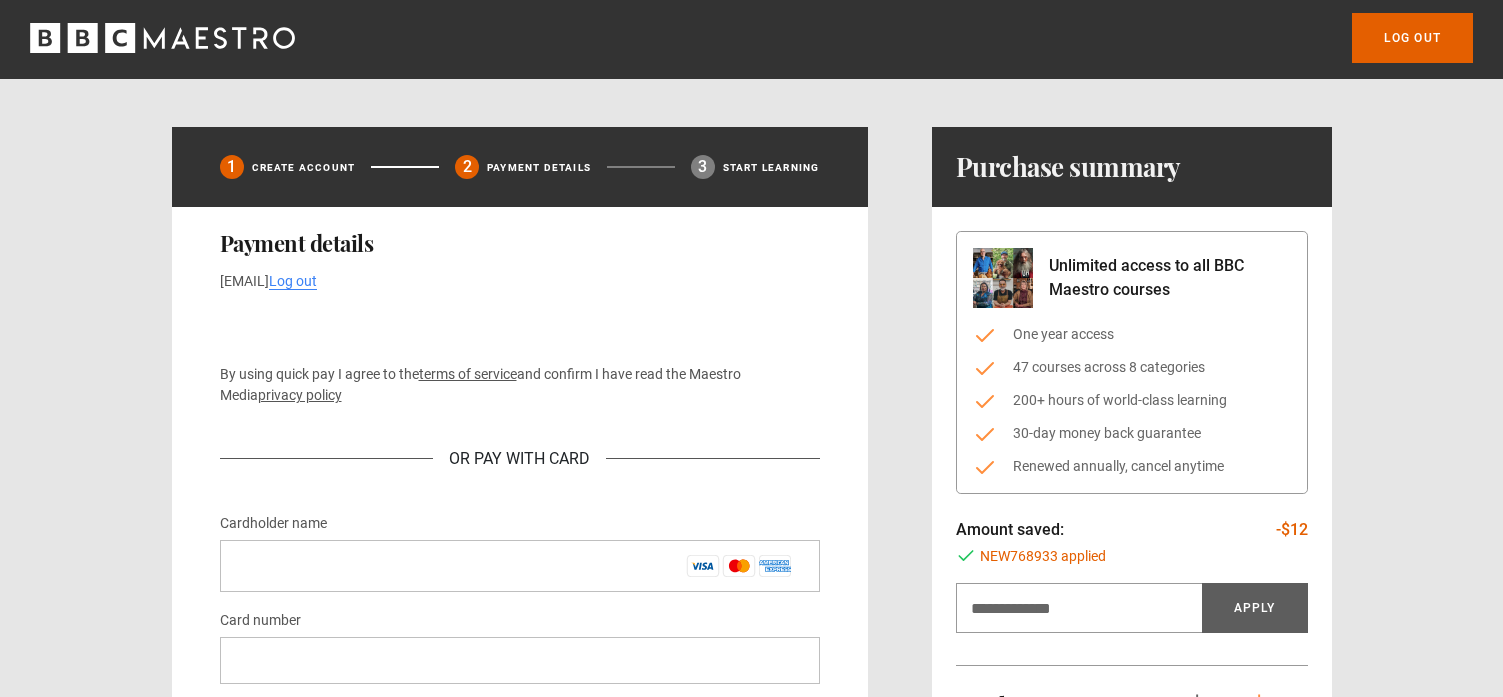 scroll, scrollTop: 0, scrollLeft: 0, axis: both 